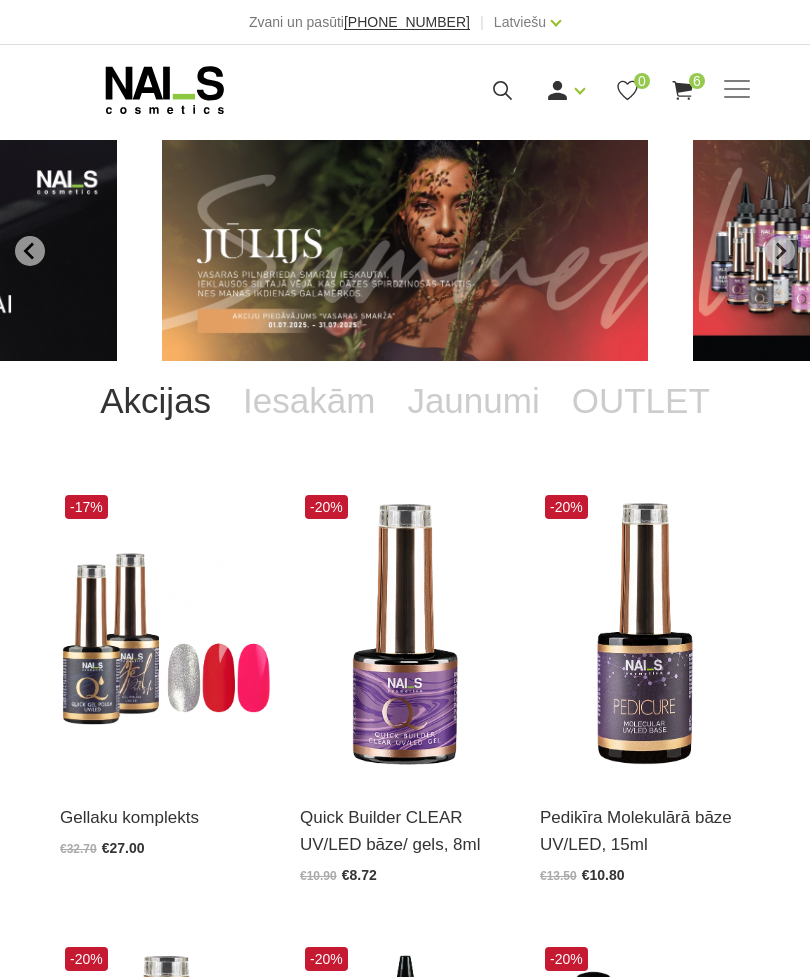 scroll, scrollTop: 0, scrollLeft: 0, axis: both 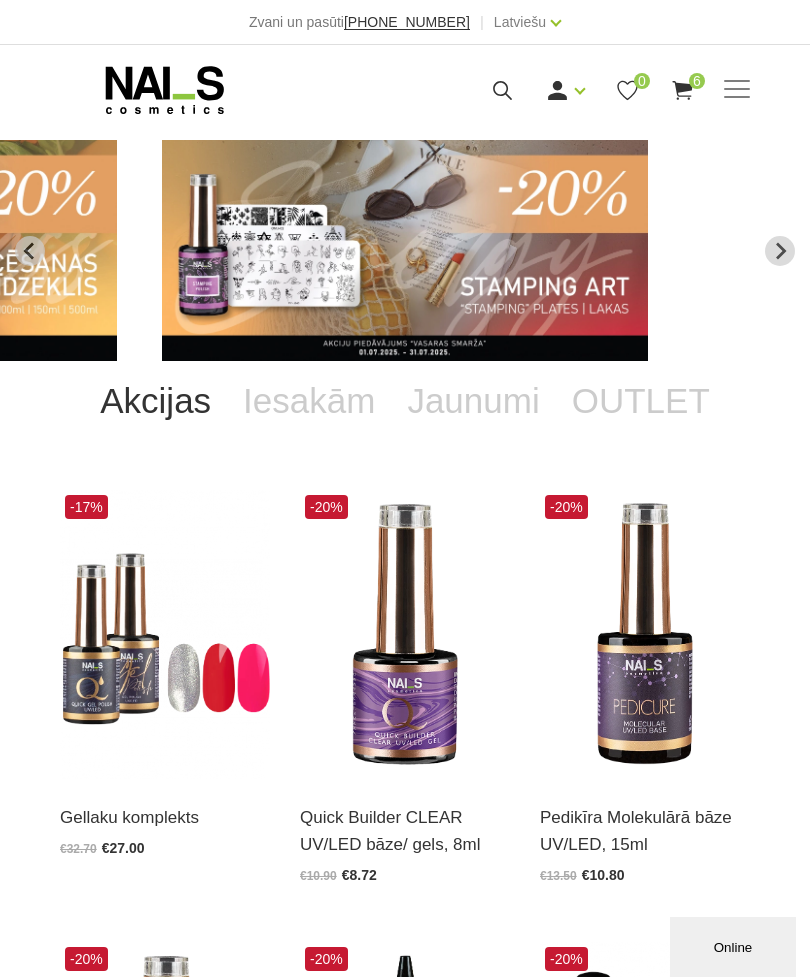 click at bounding box center (165, 634) 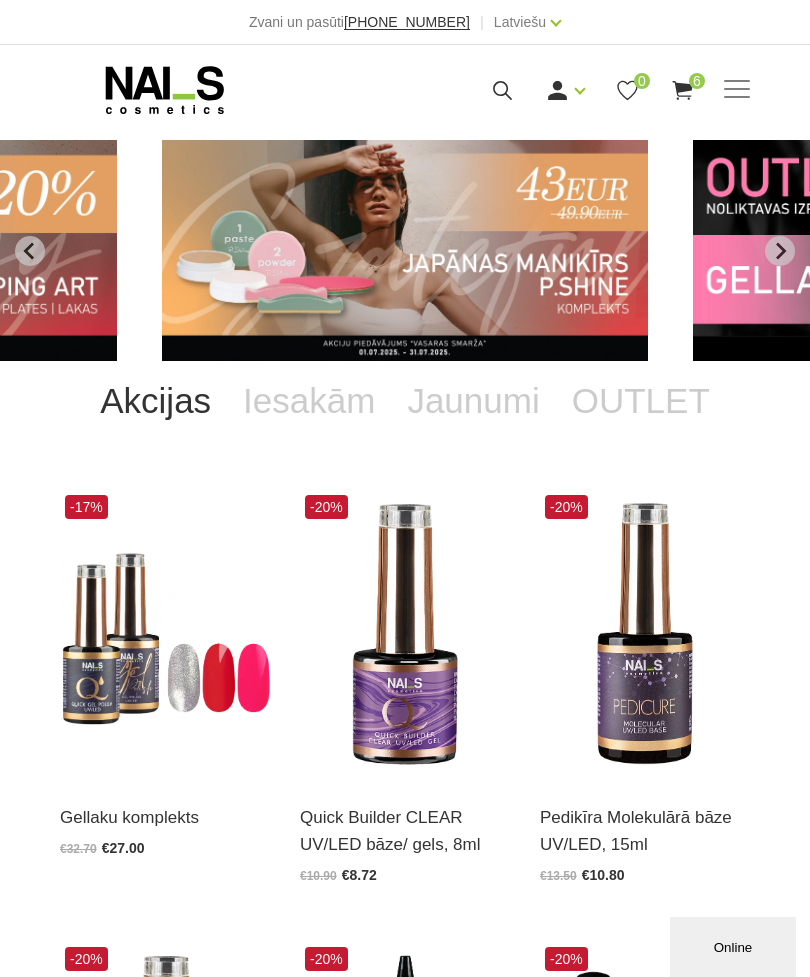 click at bounding box center [780, 251] 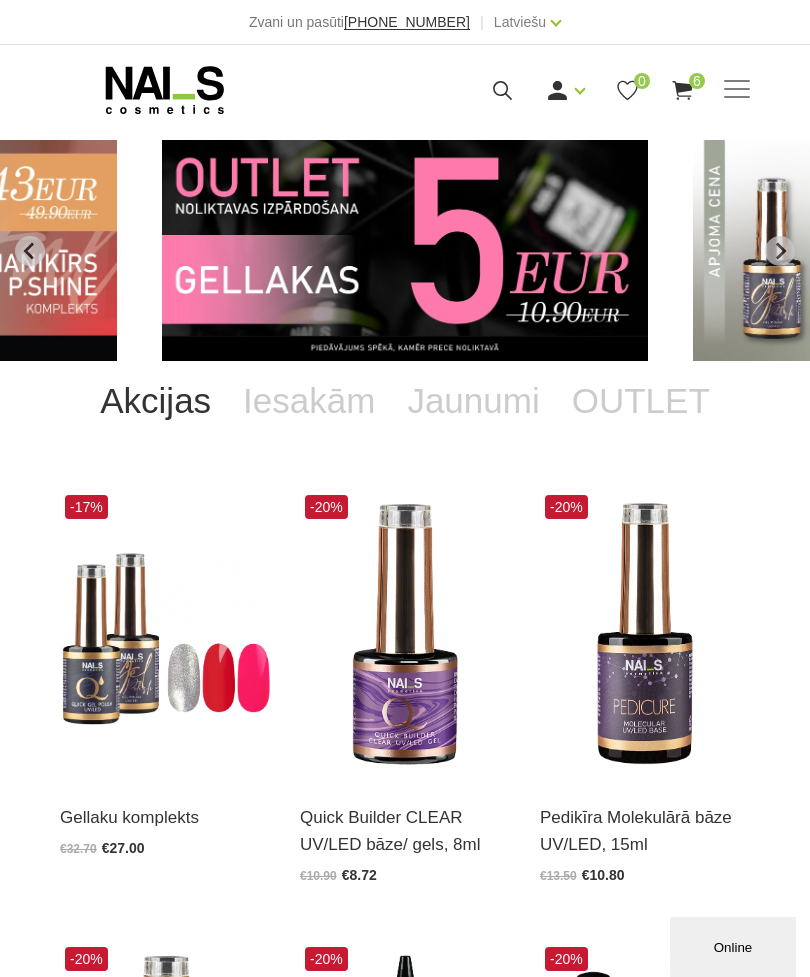 click at bounding box center [405, 250] 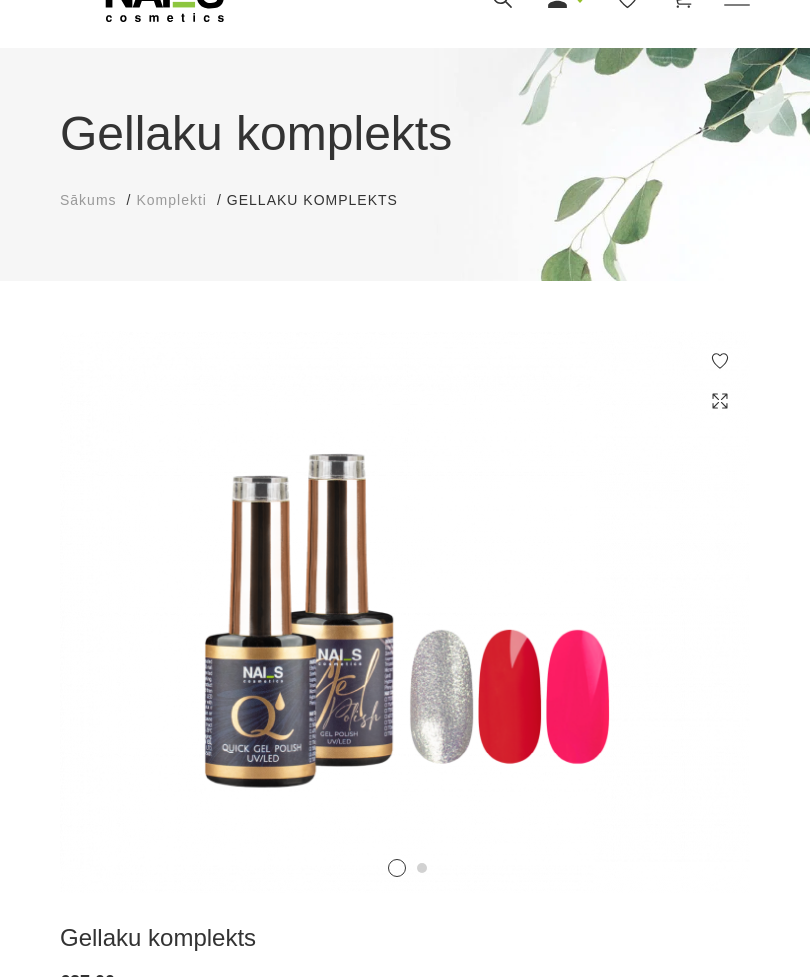 scroll, scrollTop: 0, scrollLeft: 0, axis: both 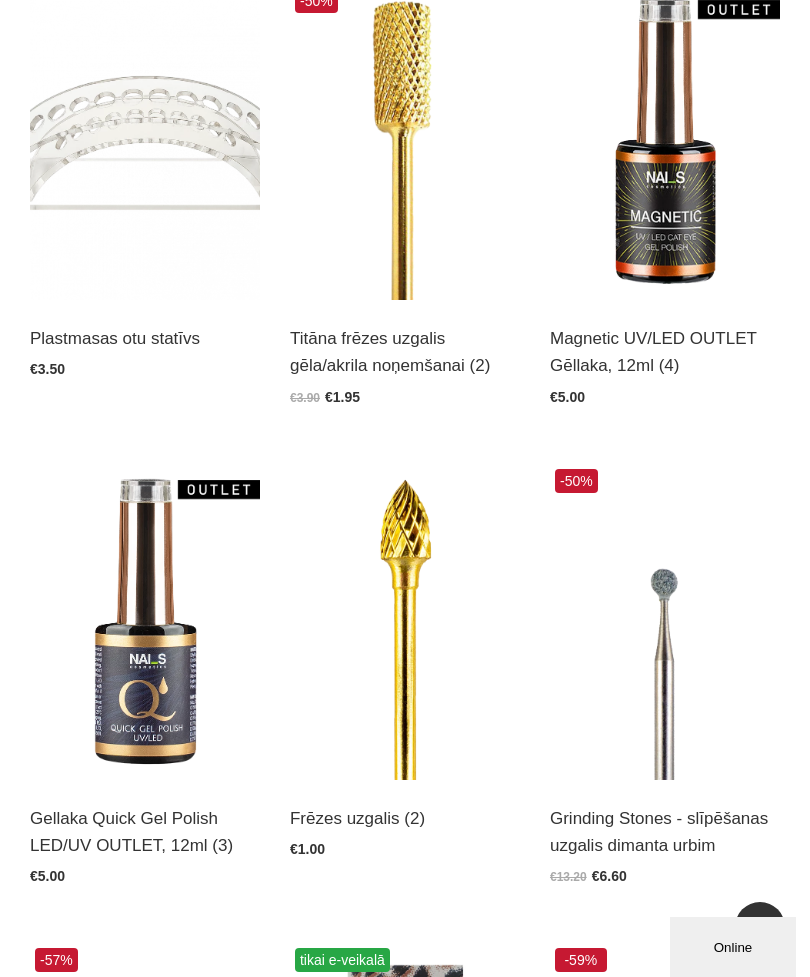 click at bounding box center [145, 622] 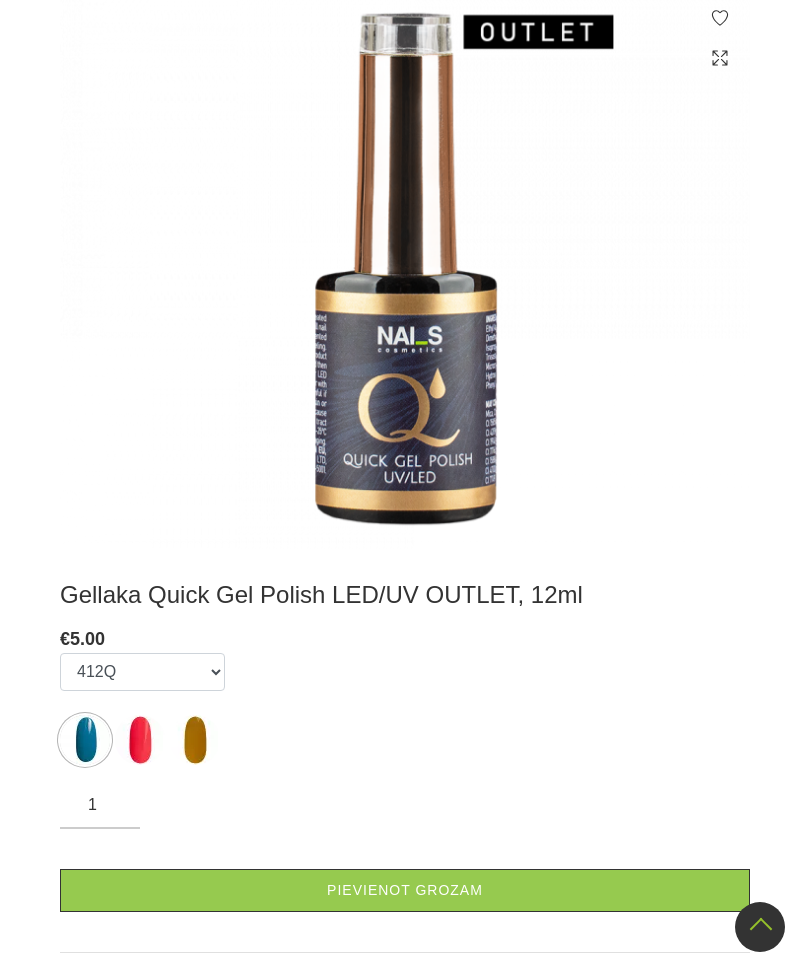 scroll, scrollTop: 527, scrollLeft: 0, axis: vertical 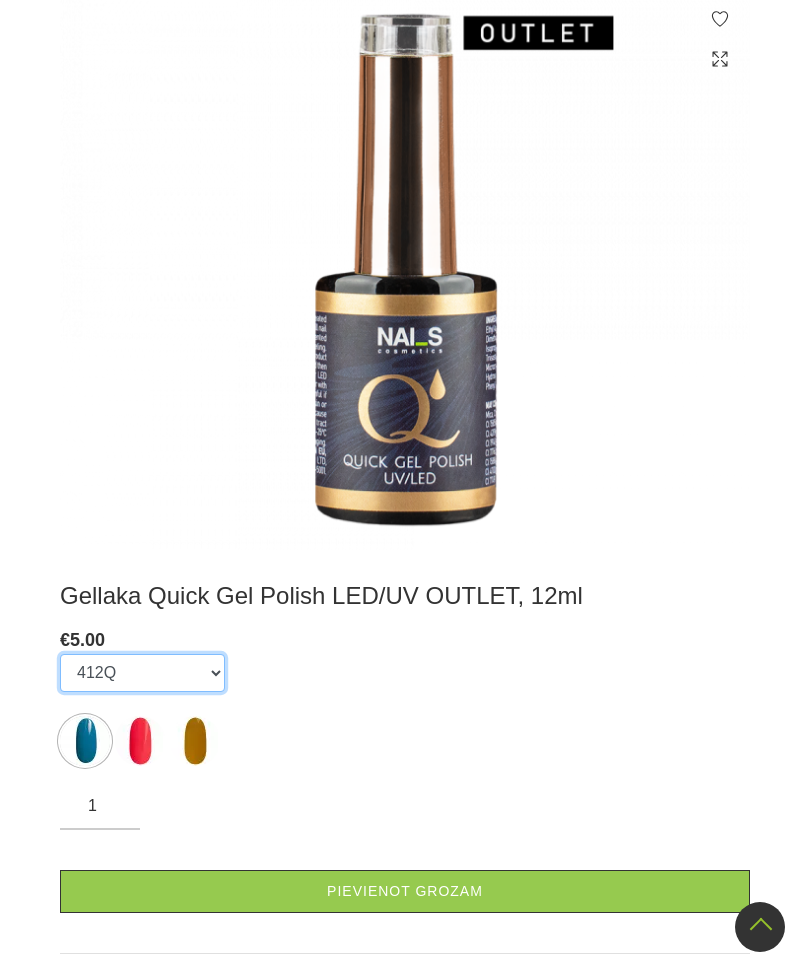 click on "412Q 408Q 594Q" at bounding box center (142, 673) 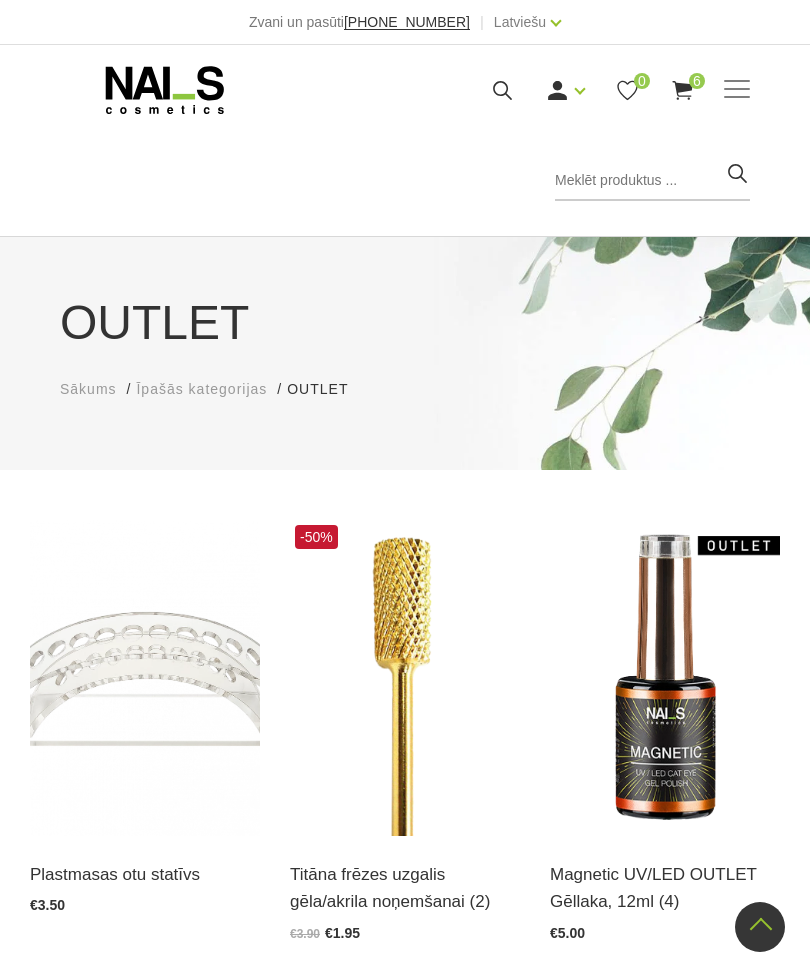 scroll, scrollTop: 601, scrollLeft: 0, axis: vertical 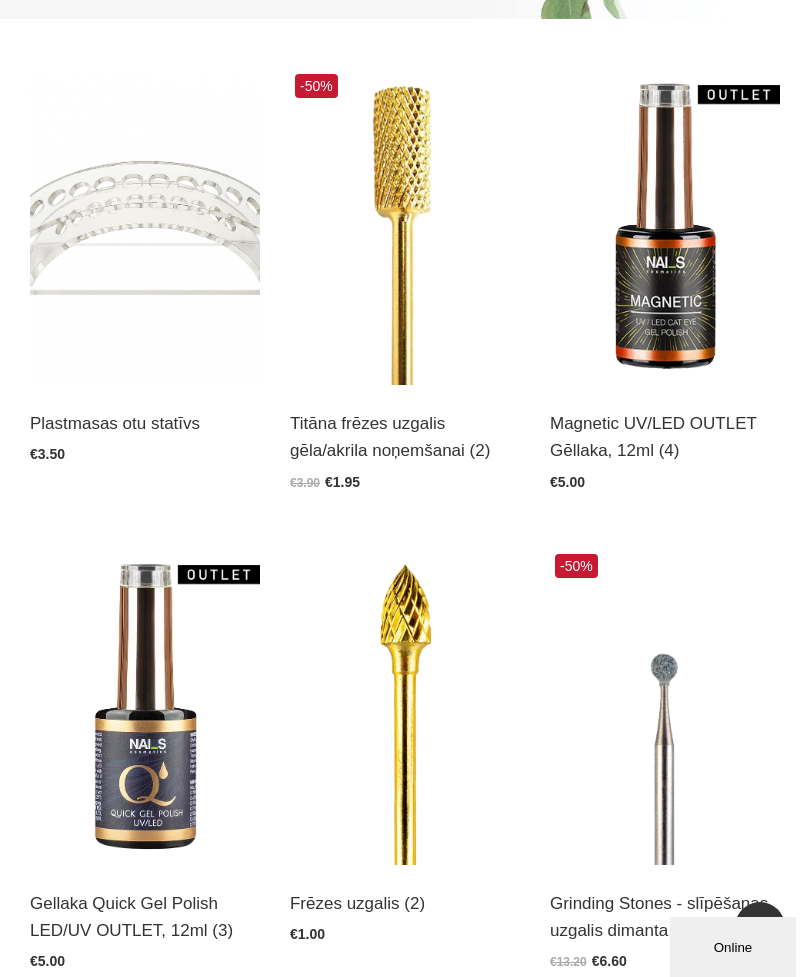 click at bounding box center [665, 227] 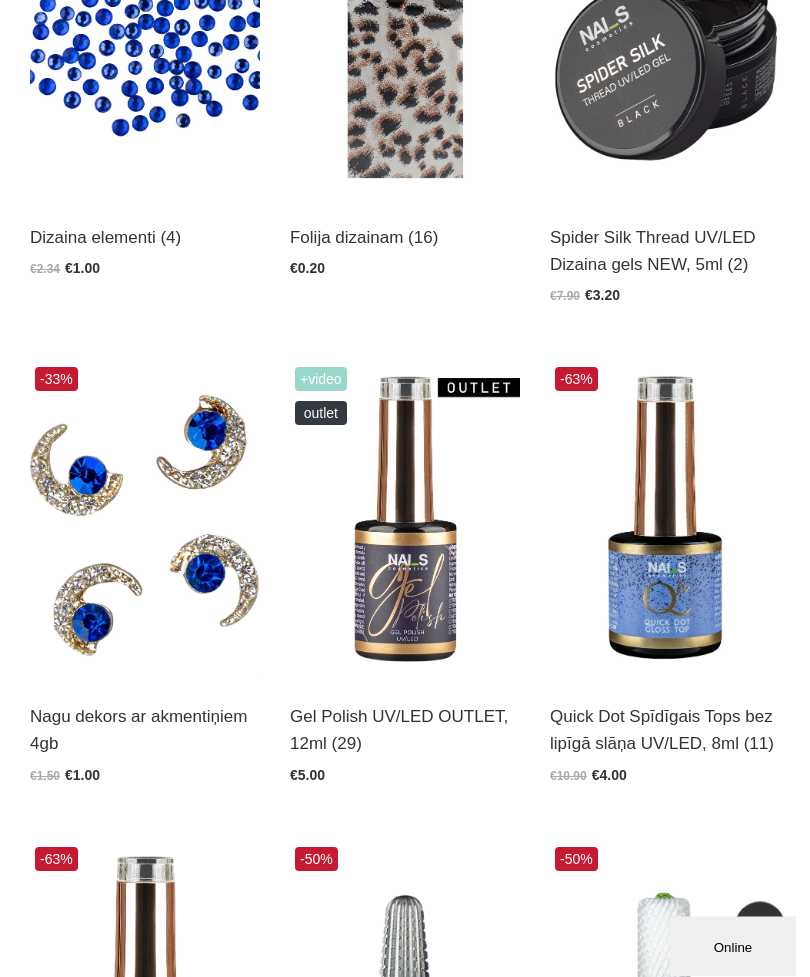 scroll, scrollTop: 1597, scrollLeft: 0, axis: vertical 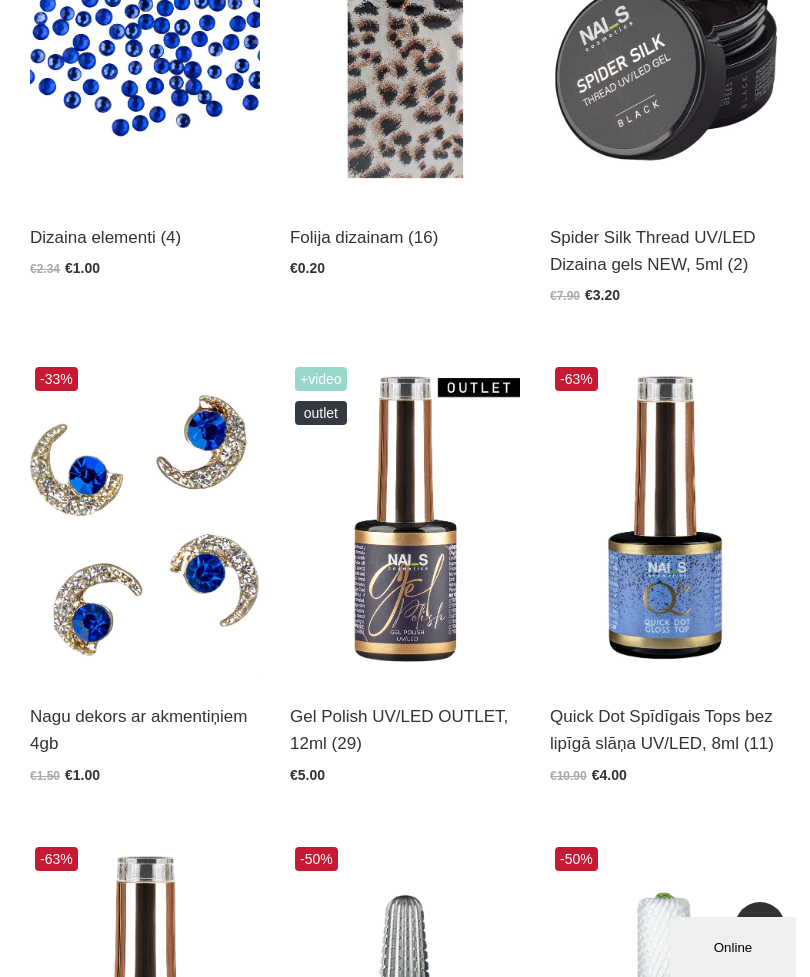 click at bounding box center (405, 520) 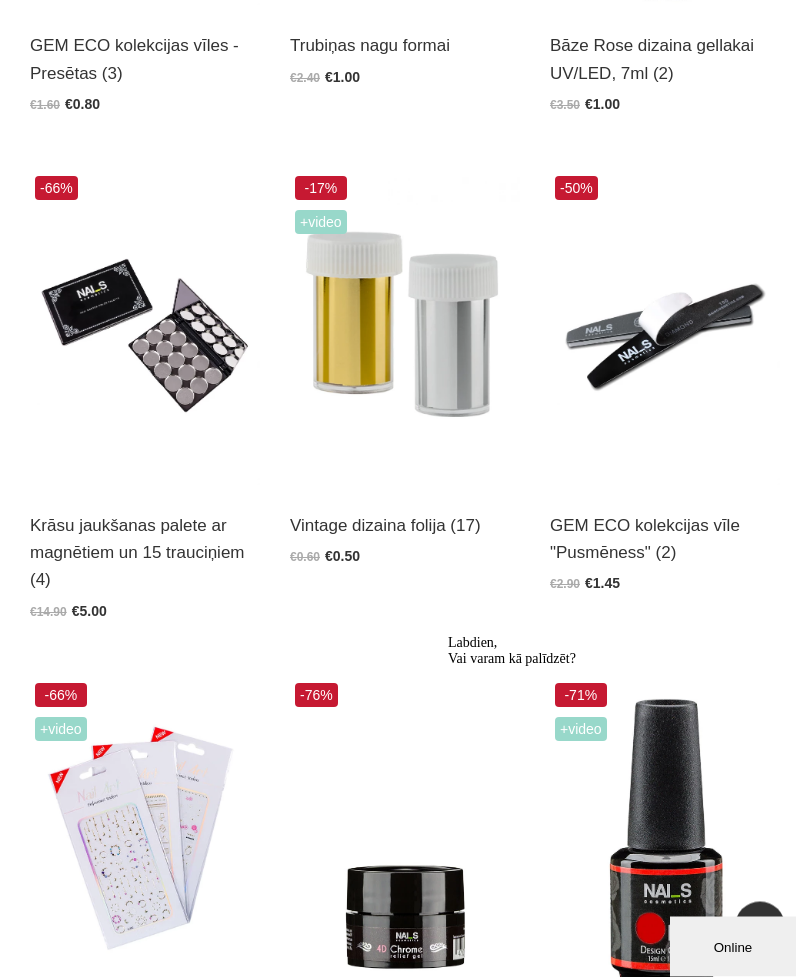 scroll, scrollTop: 3227, scrollLeft: 0, axis: vertical 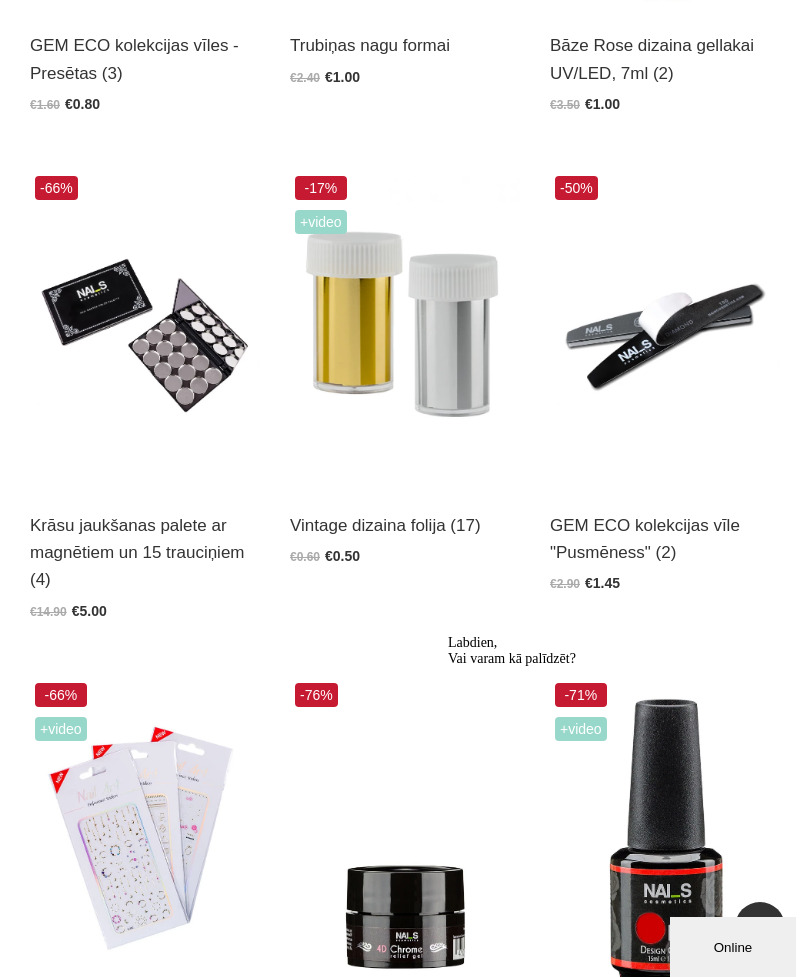 click at bounding box center (665, 329) 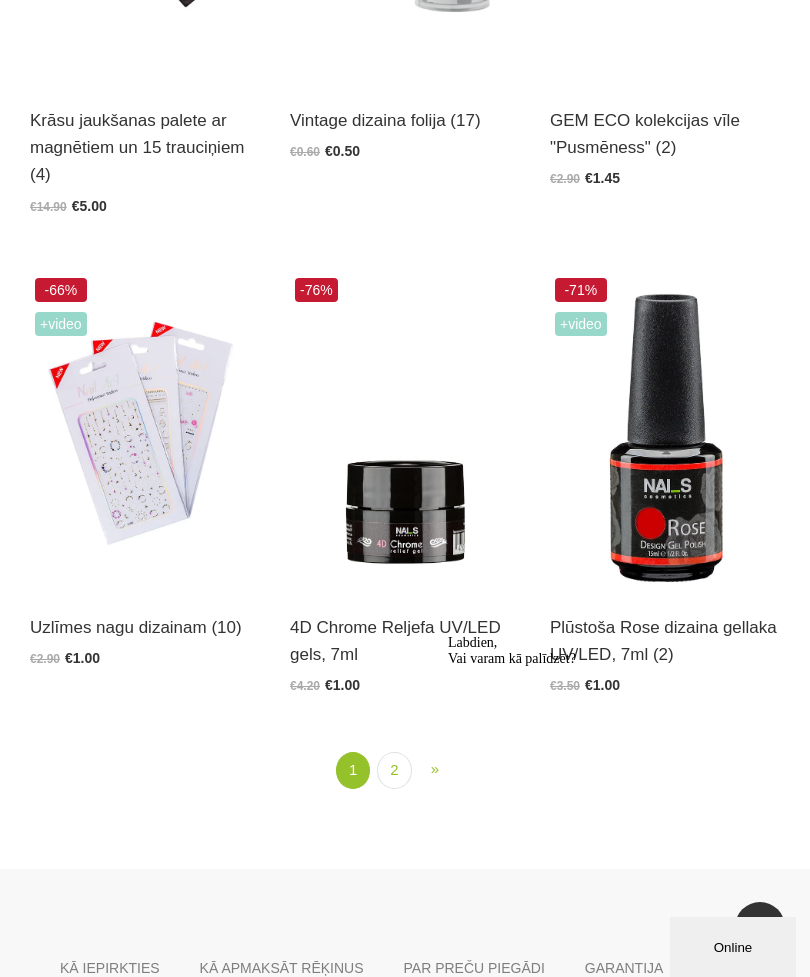 scroll, scrollTop: 3637, scrollLeft: 0, axis: vertical 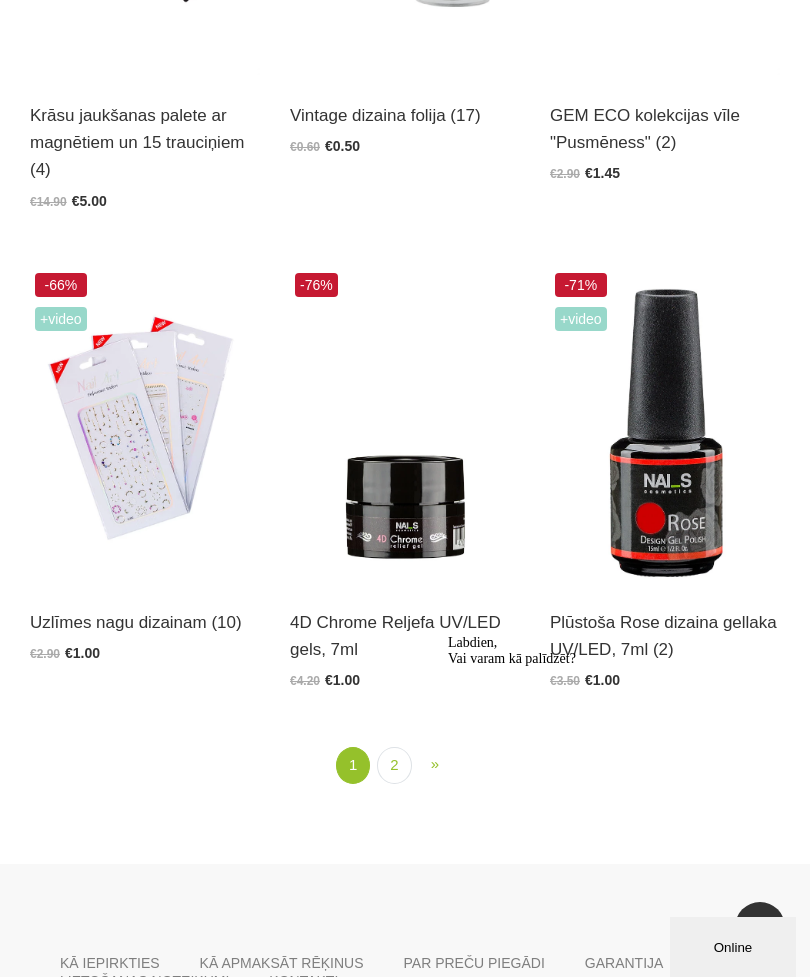 click on "2" at bounding box center [394, 765] 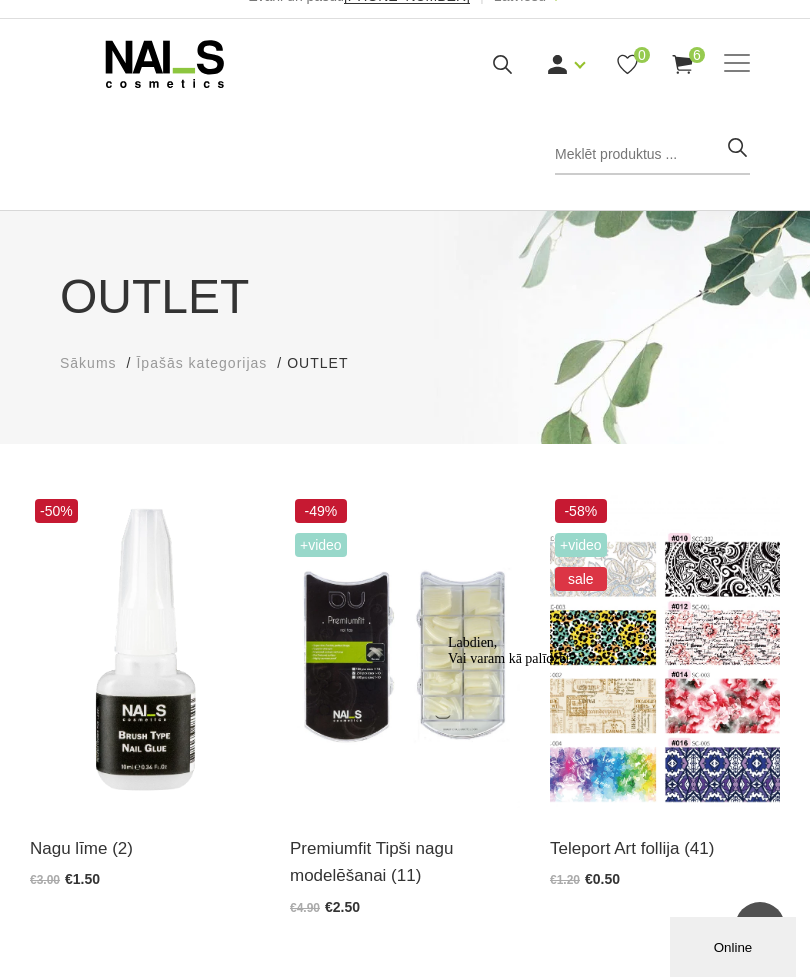 scroll, scrollTop: 0, scrollLeft: 0, axis: both 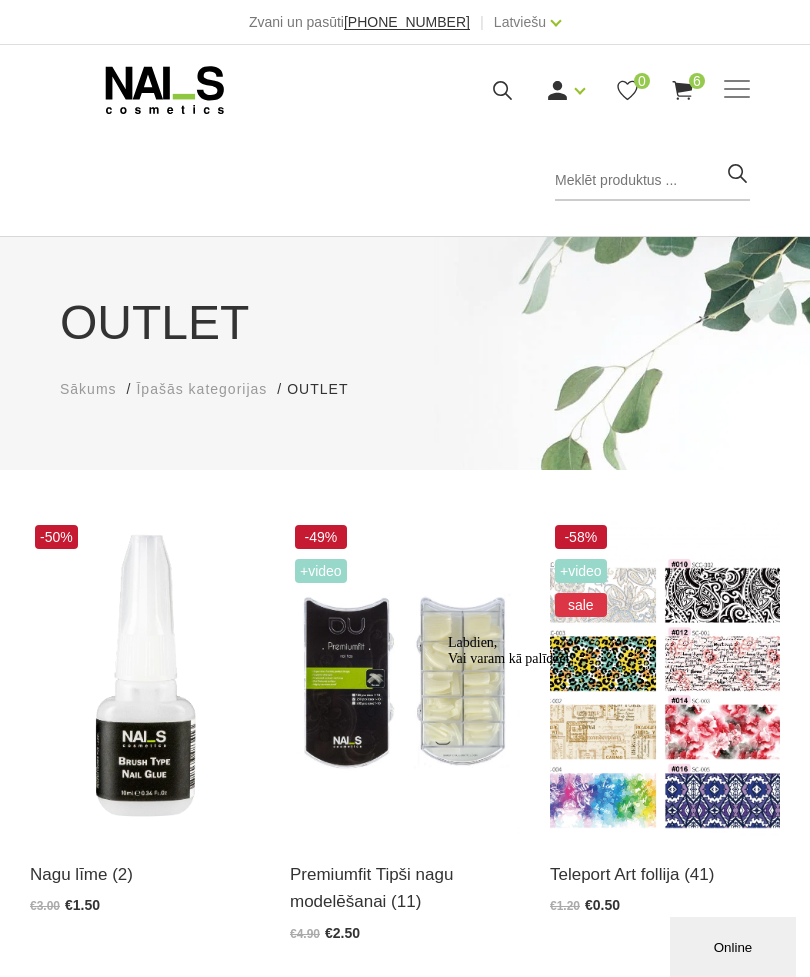 click 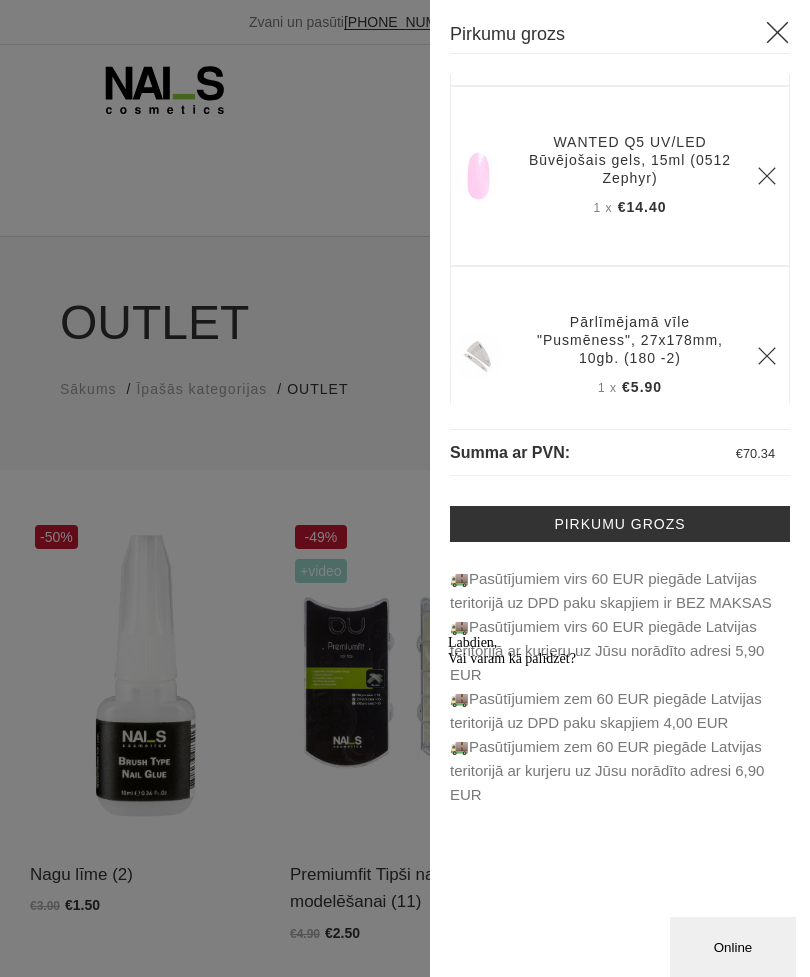 scroll, scrollTop: 154, scrollLeft: 0, axis: vertical 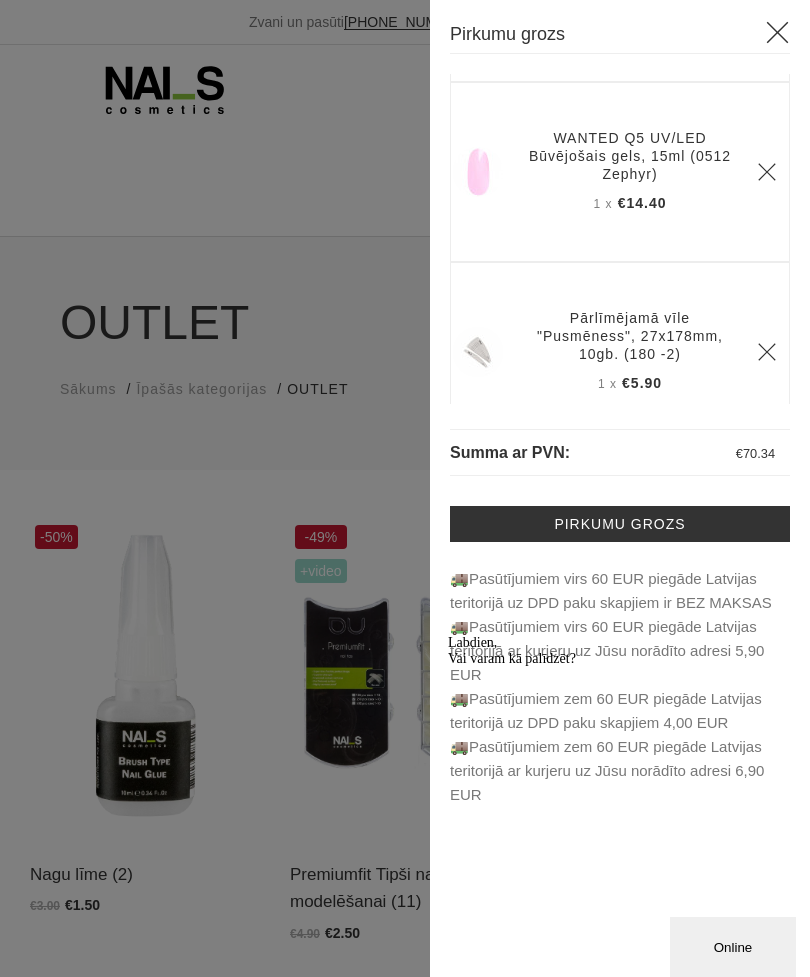click 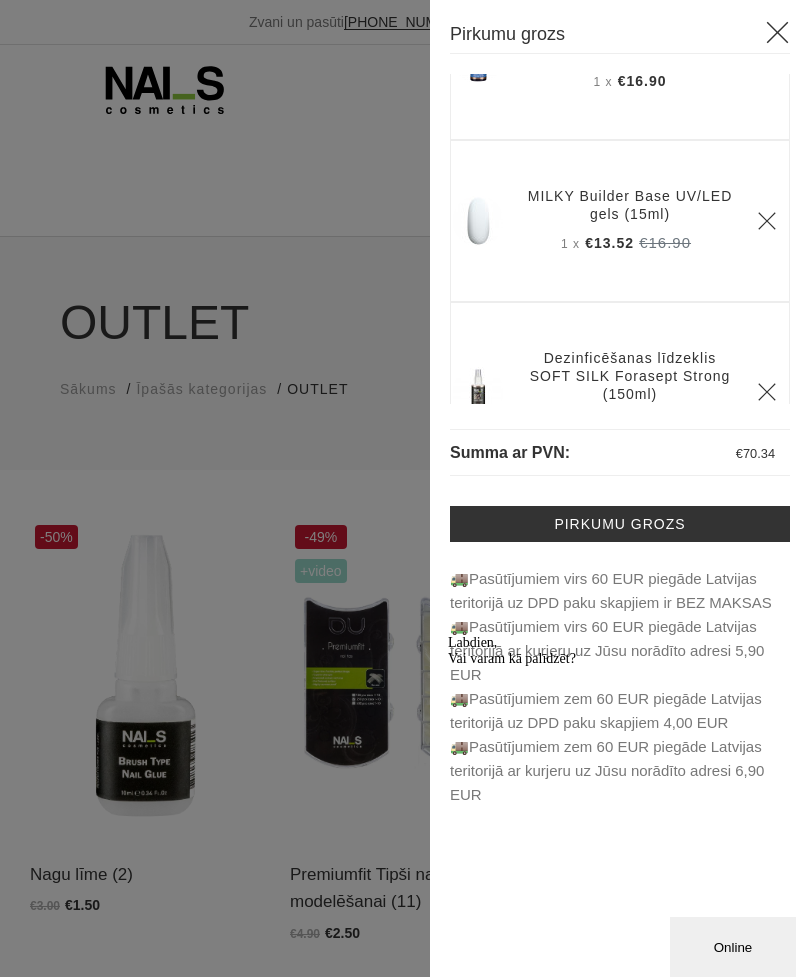 scroll, scrollTop: 443, scrollLeft: 0, axis: vertical 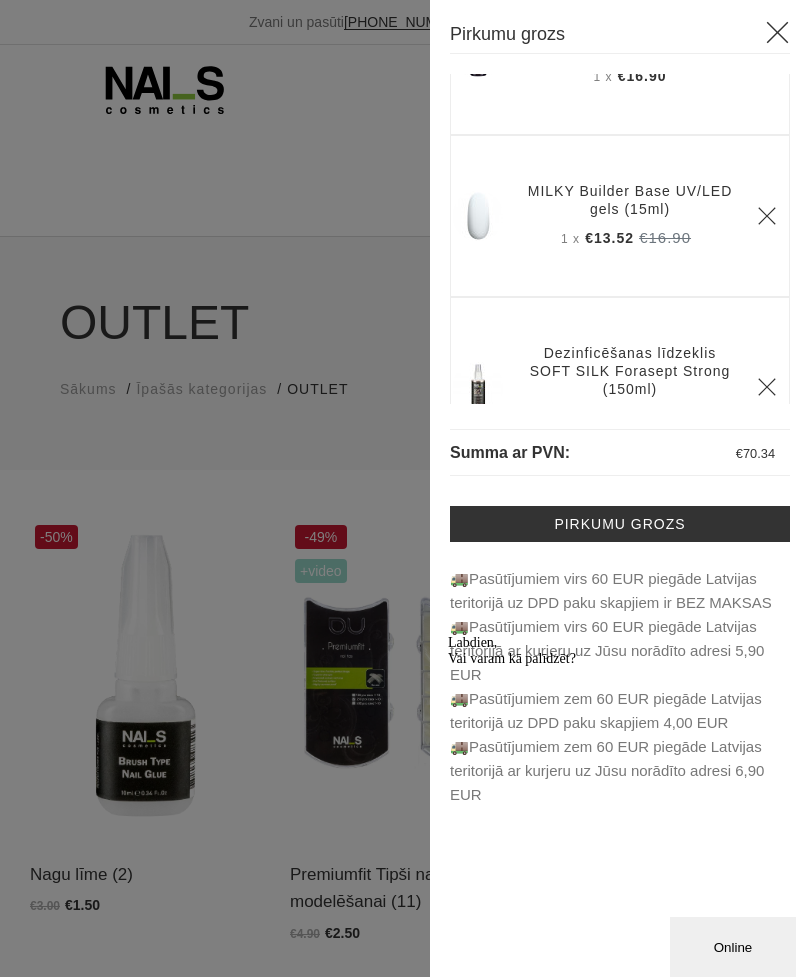 click 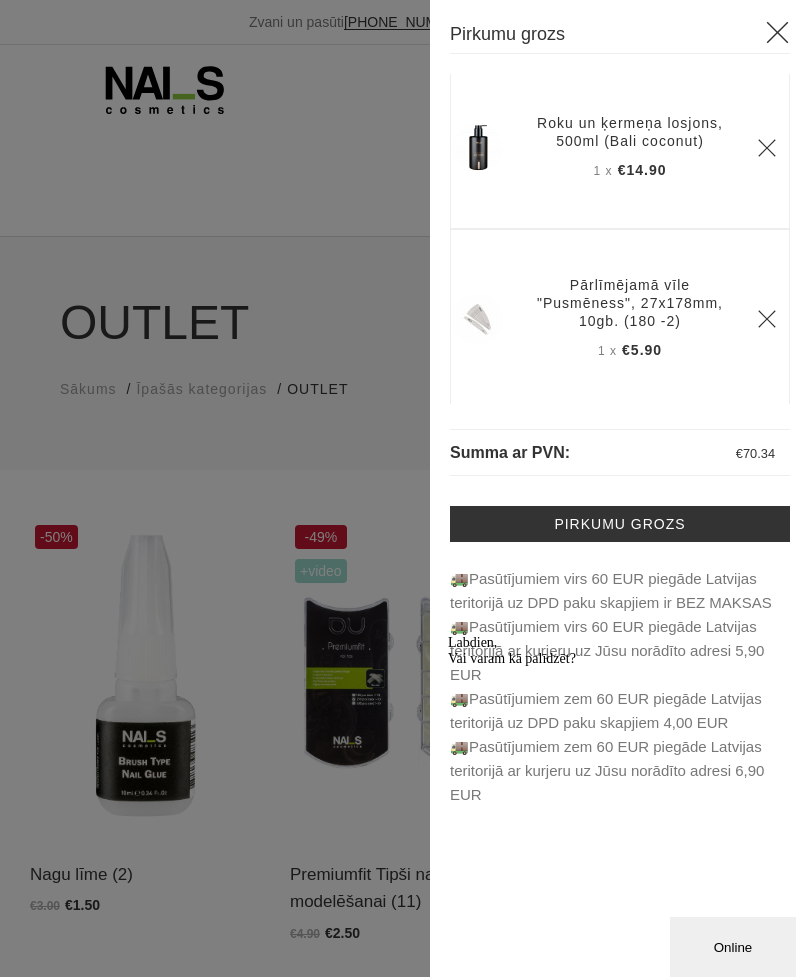 click on "€ 70.34" at bounding box center [755, 452] 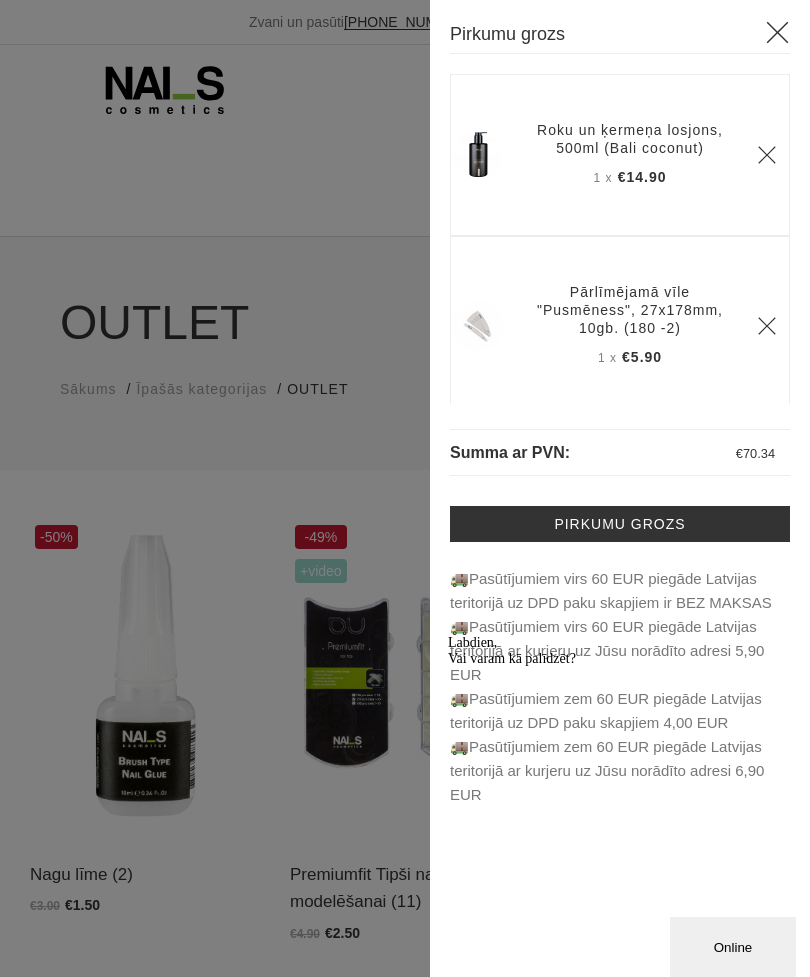scroll, scrollTop: 0, scrollLeft: 0, axis: both 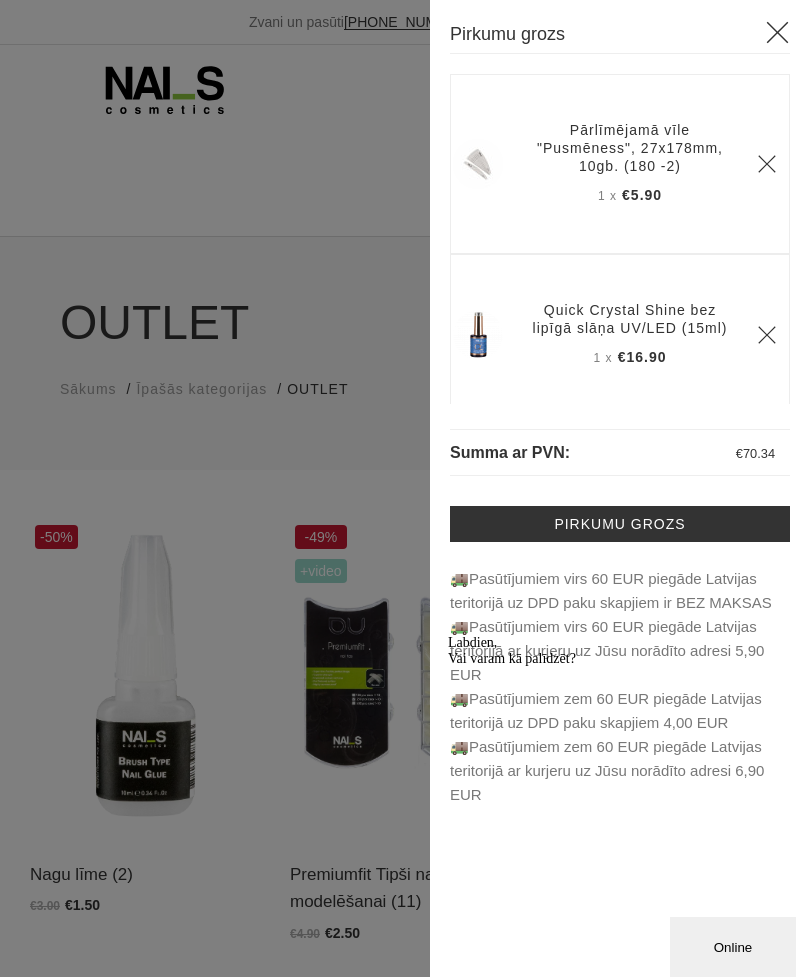 click on "Pirkumu grozs" at bounding box center (620, 524) 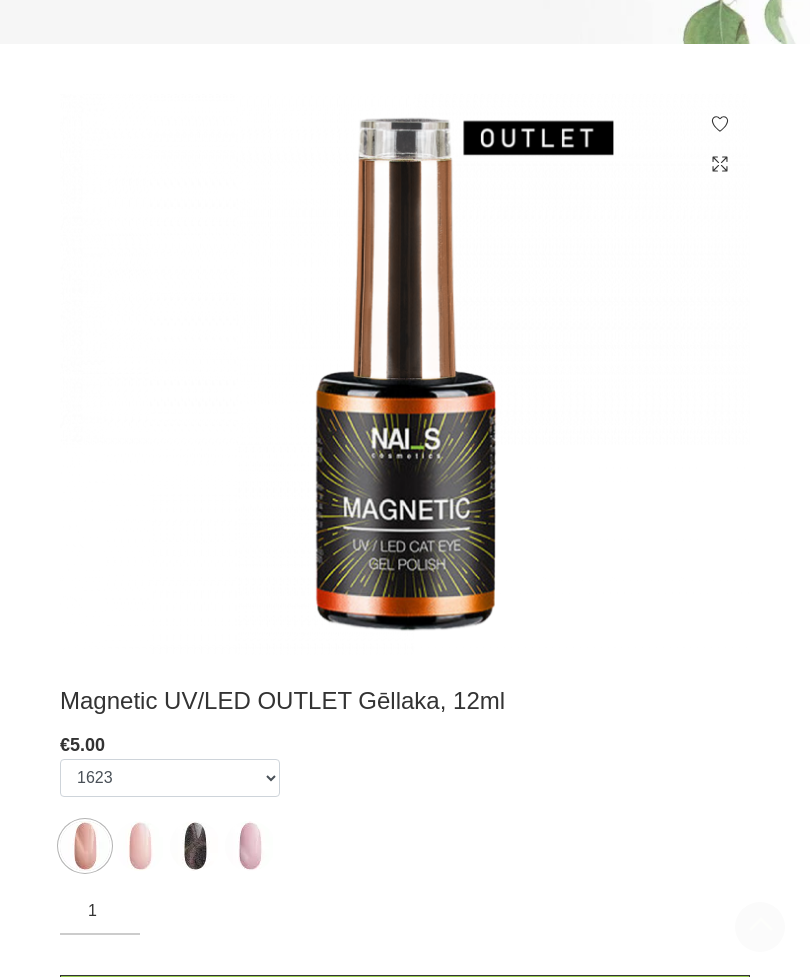 scroll, scrollTop: 547, scrollLeft: 0, axis: vertical 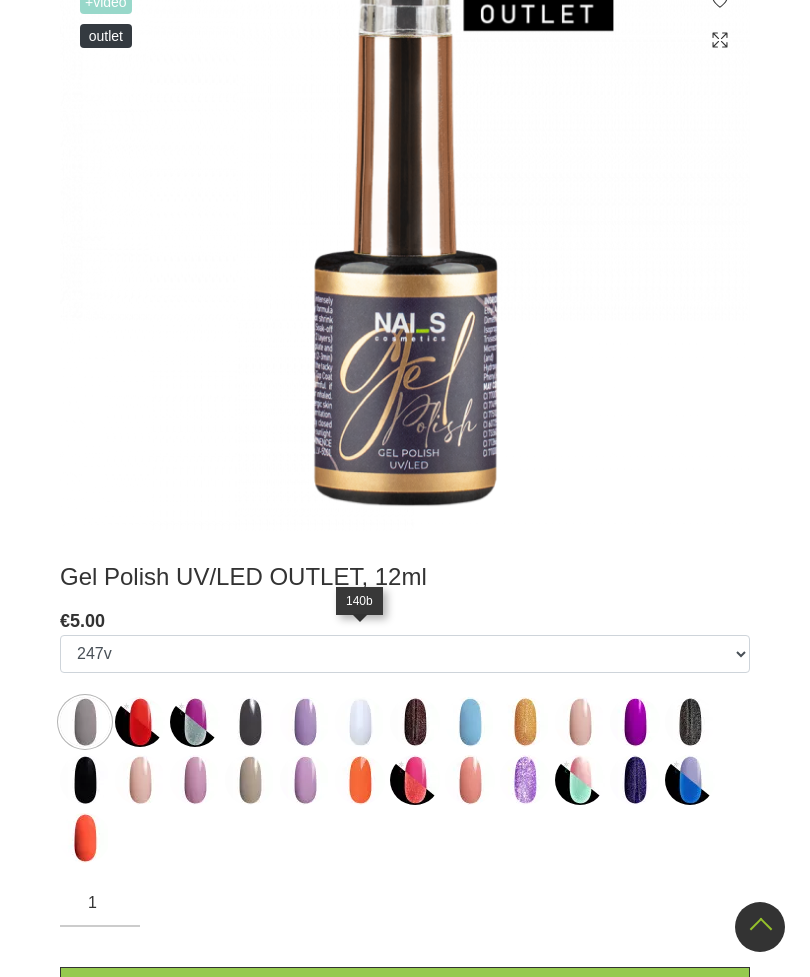 click at bounding box center [360, 722] 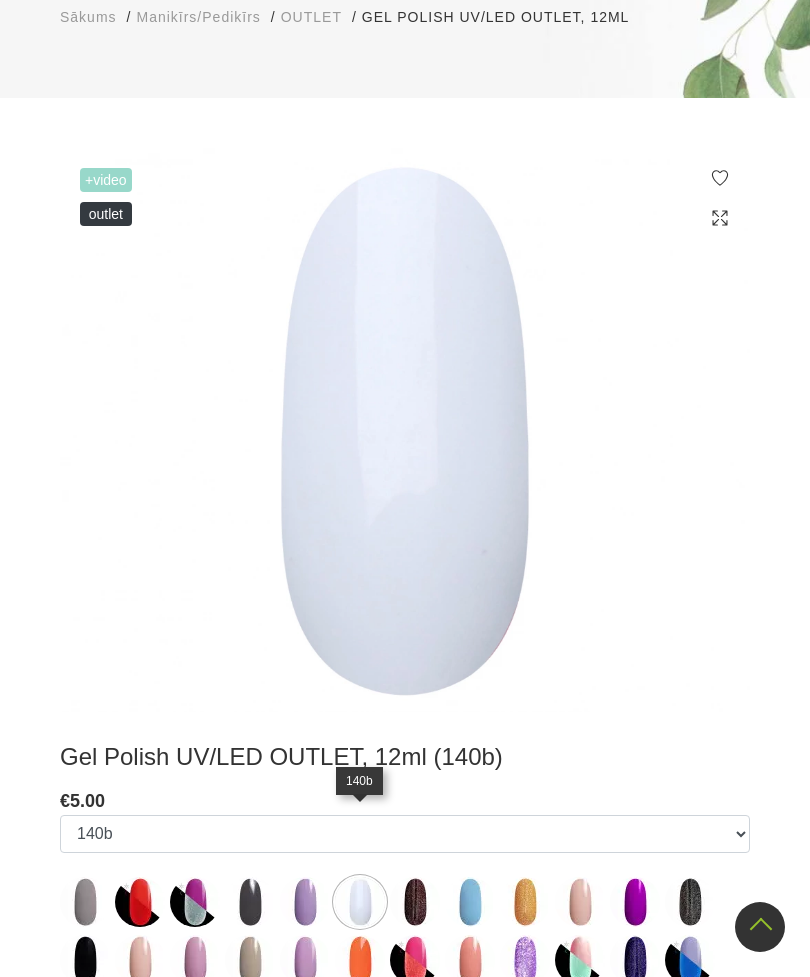 scroll, scrollTop: 306, scrollLeft: 0, axis: vertical 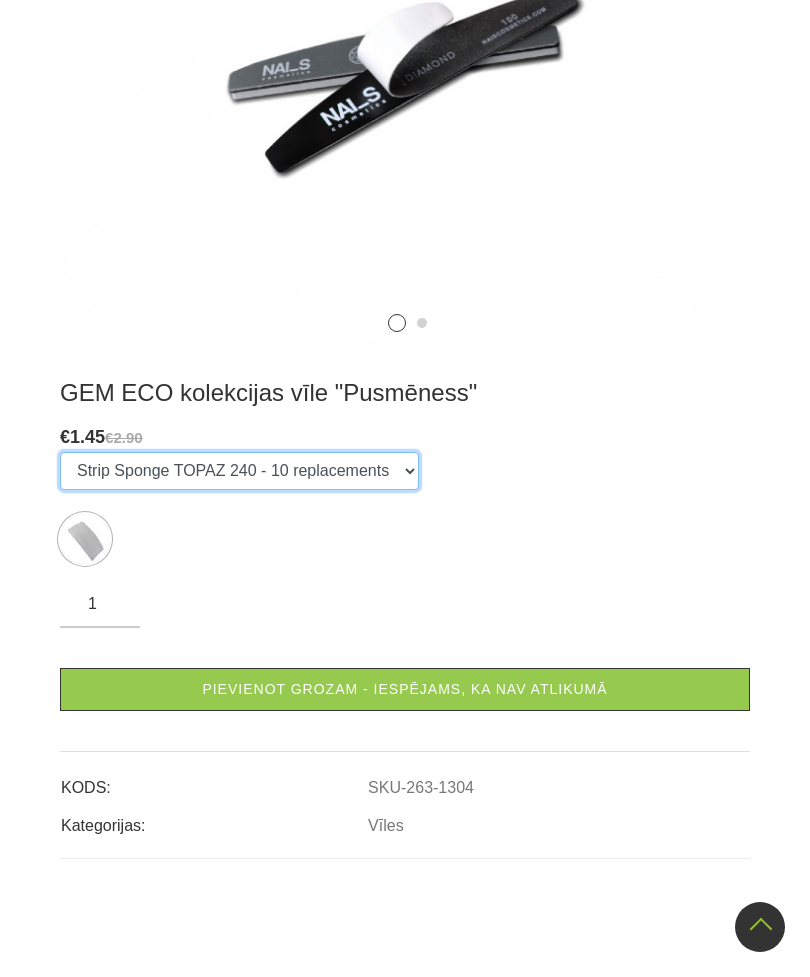 click on "Strip Sponge TOPAZ 240 - 10 replacements" at bounding box center [239, 471] 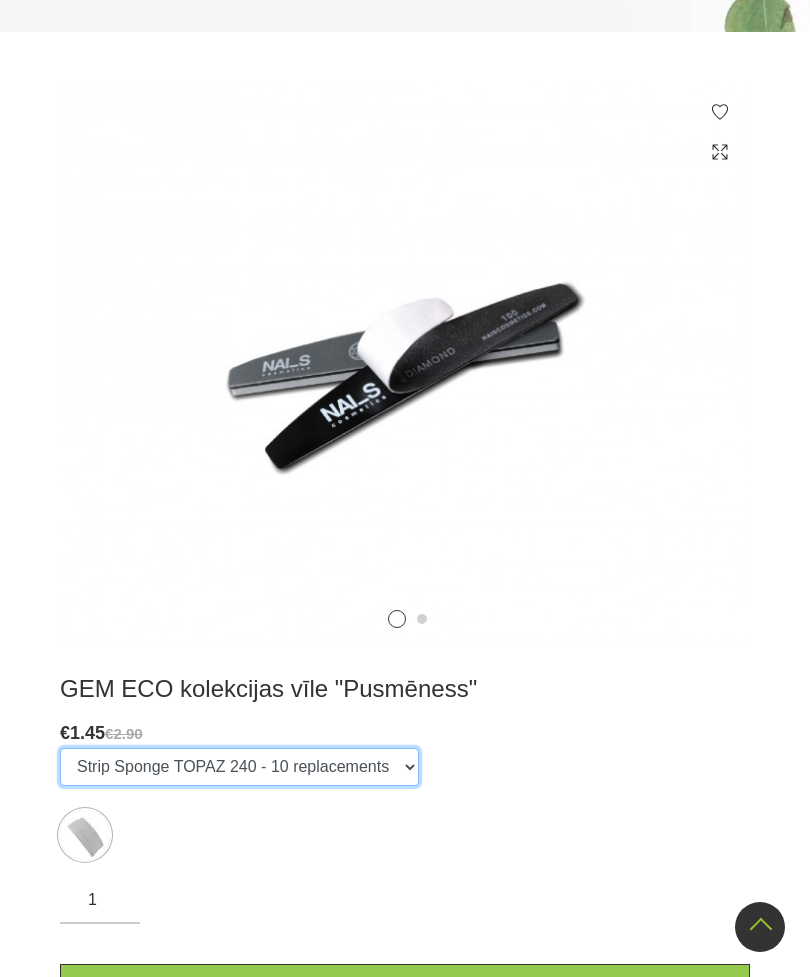 scroll, scrollTop: 423, scrollLeft: 0, axis: vertical 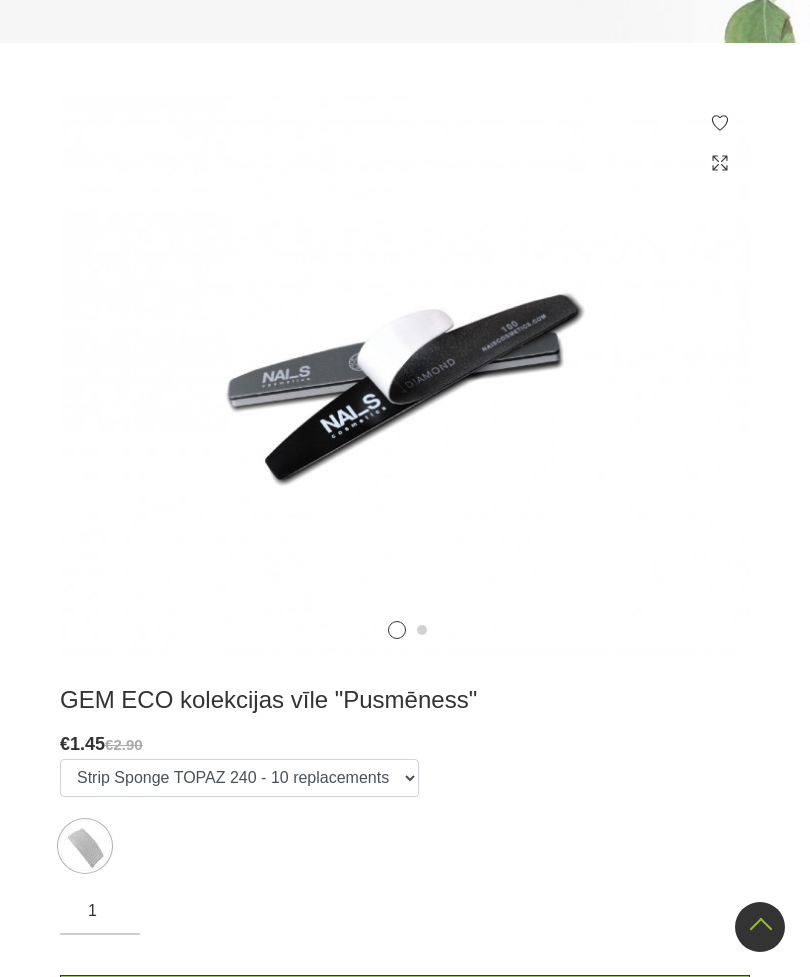 click at bounding box center (405, 374) 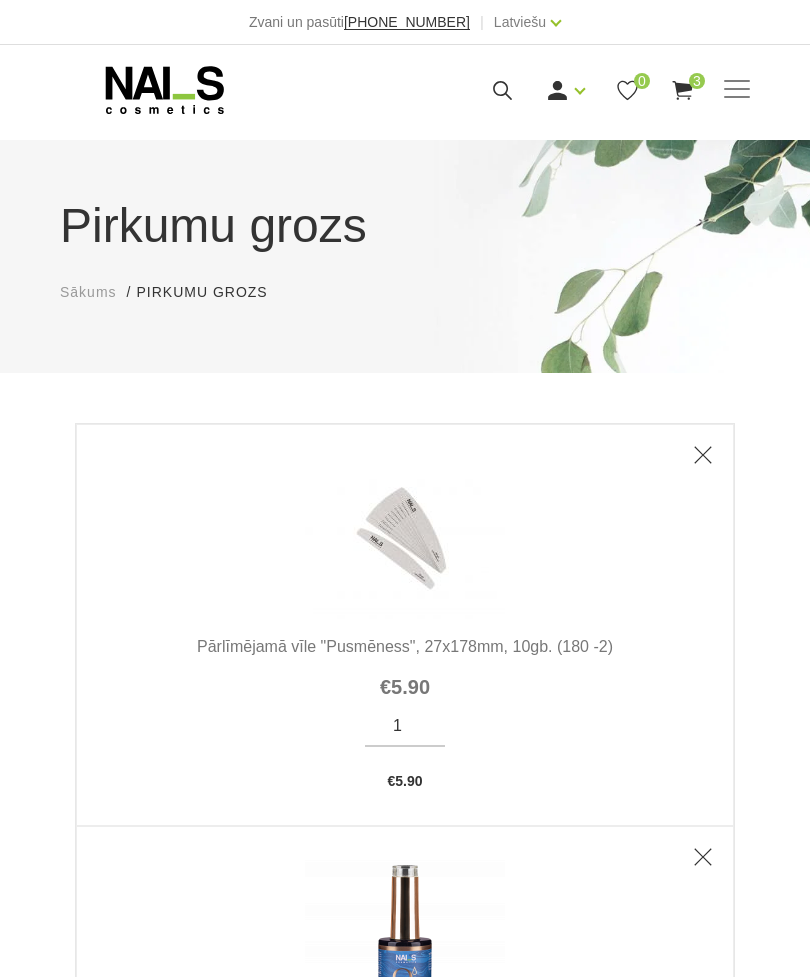 scroll, scrollTop: 0, scrollLeft: 0, axis: both 